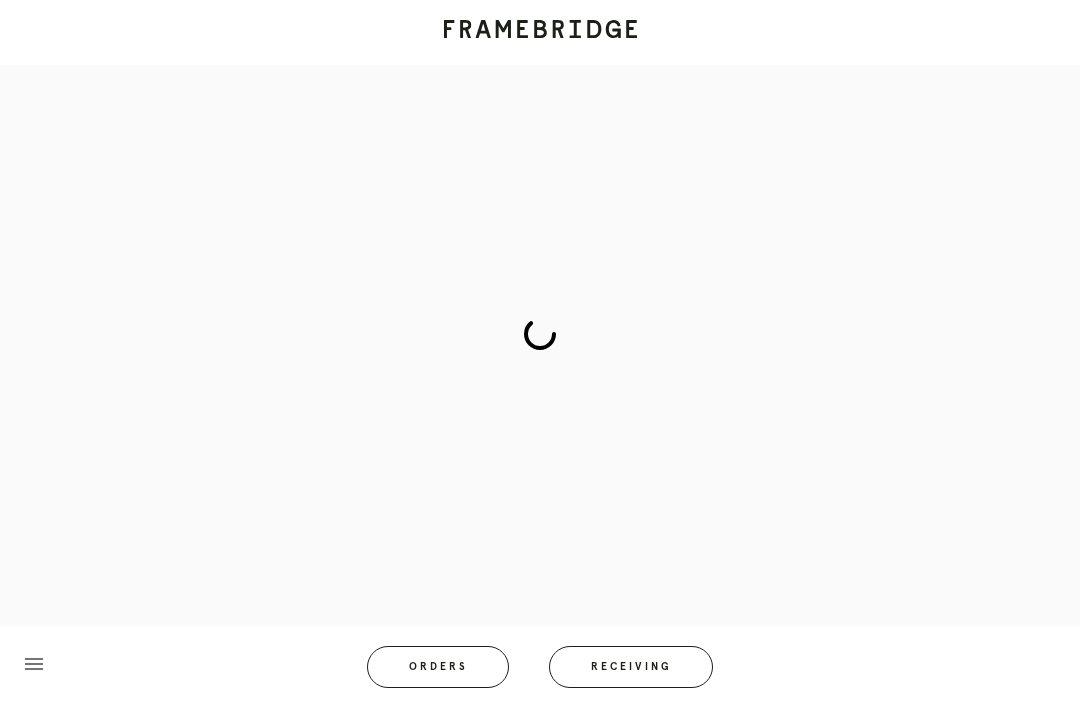 scroll, scrollTop: 83, scrollLeft: 0, axis: vertical 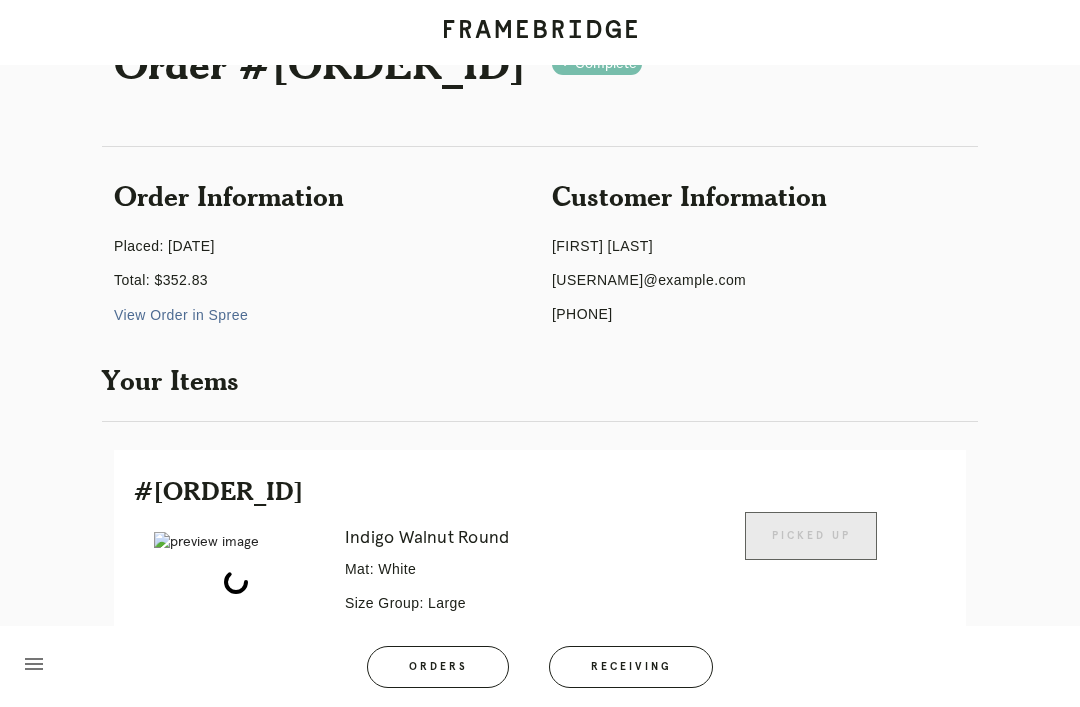 click on "menu
Orders
Receiving
Logged in as:   [USERNAME]@example.com   [LOCATION]
Logout" at bounding box center [540, 673] 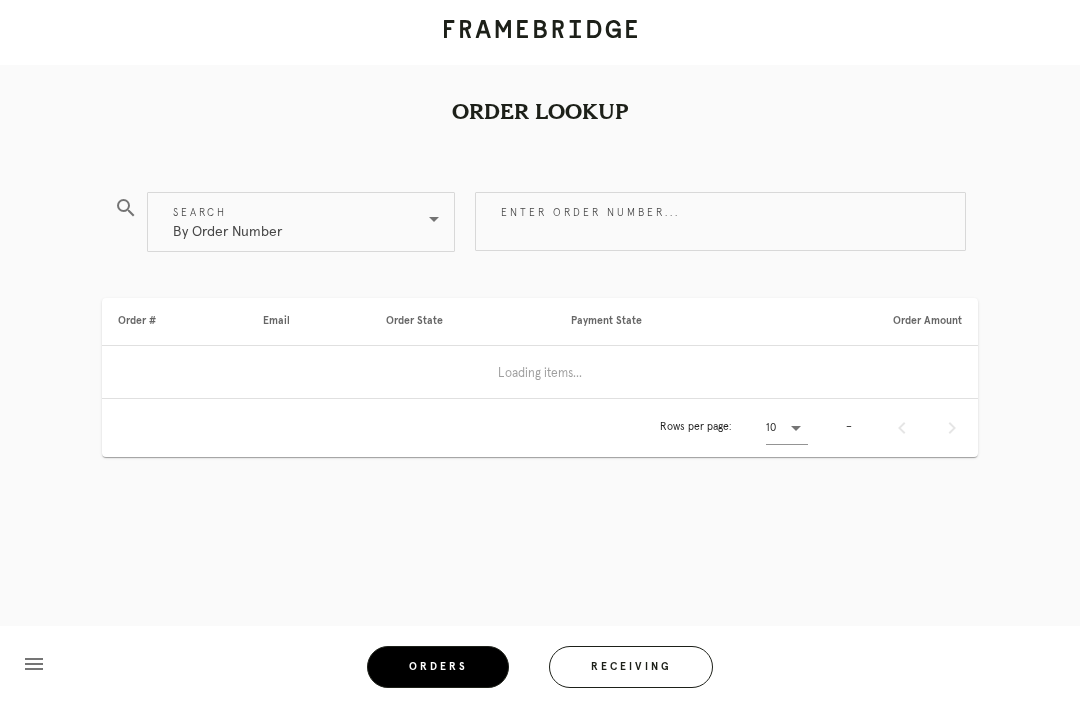 scroll, scrollTop: 64, scrollLeft: 0, axis: vertical 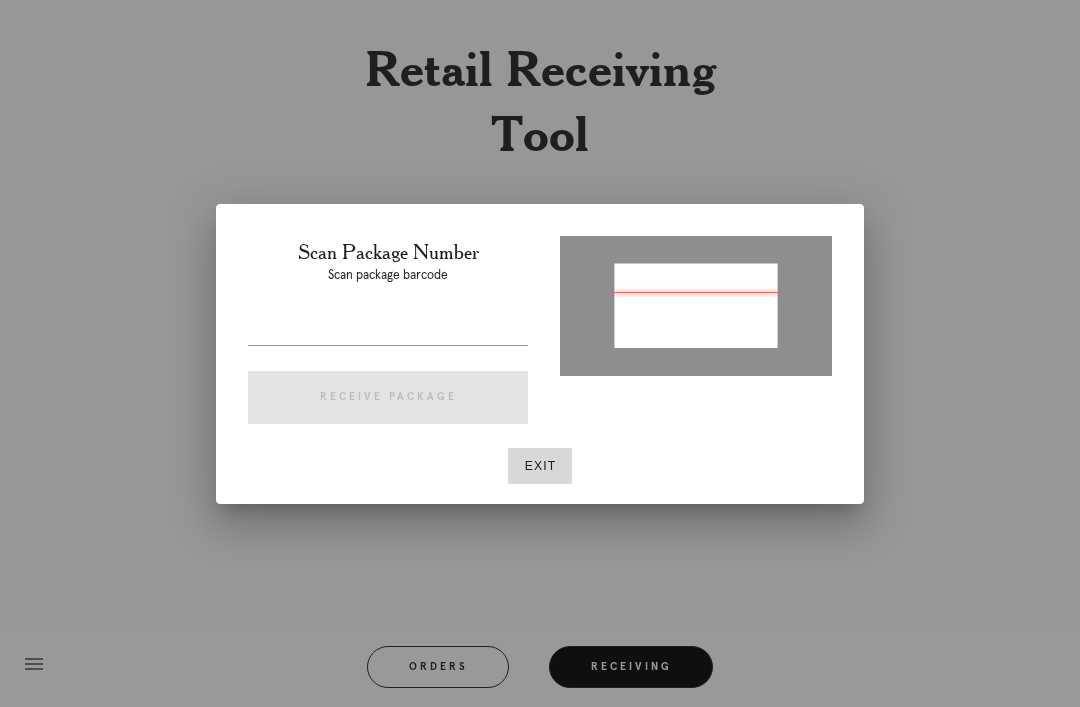 type on "P213211226285502" 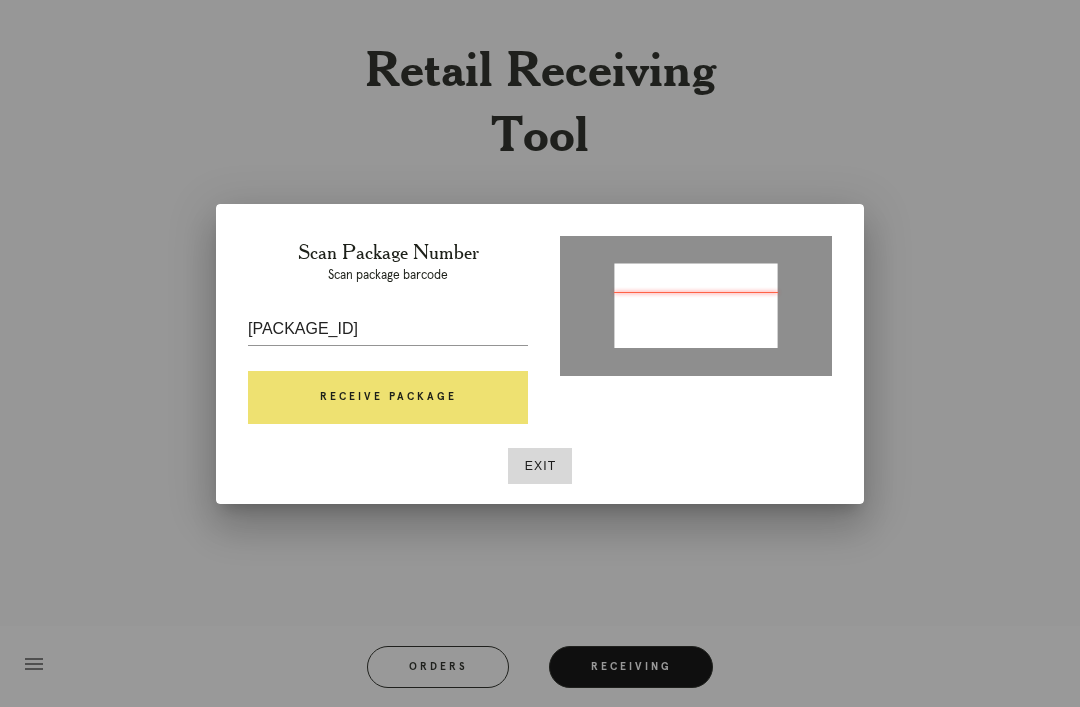 click on "Receive Package" at bounding box center (388, 398) 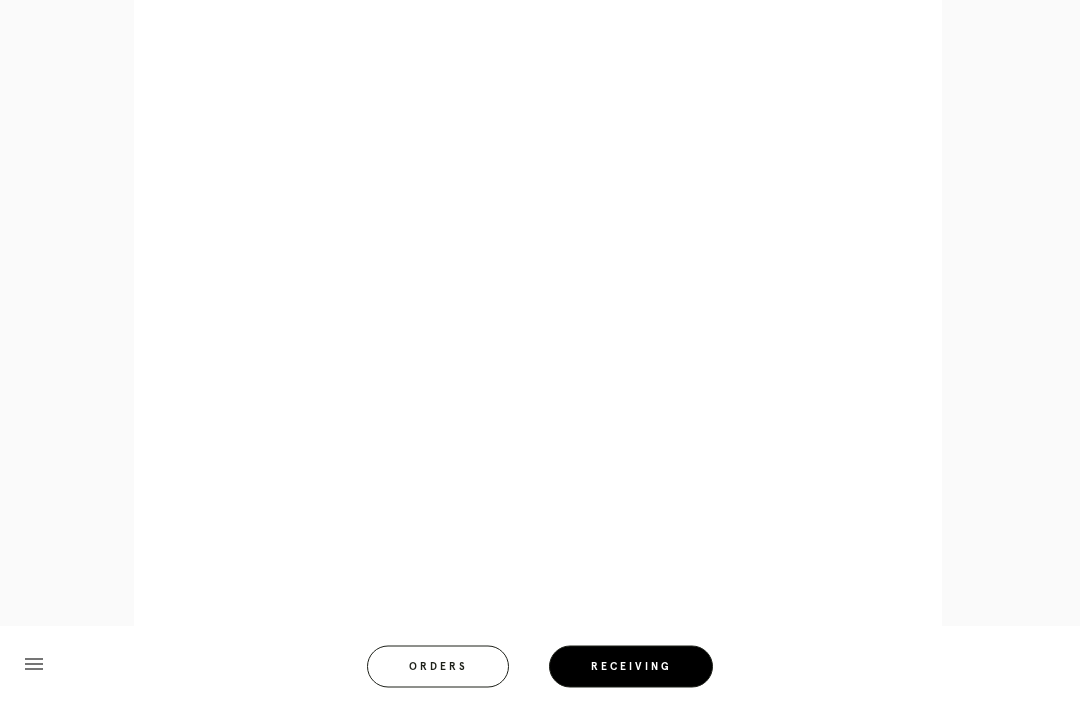 scroll, scrollTop: 858, scrollLeft: 0, axis: vertical 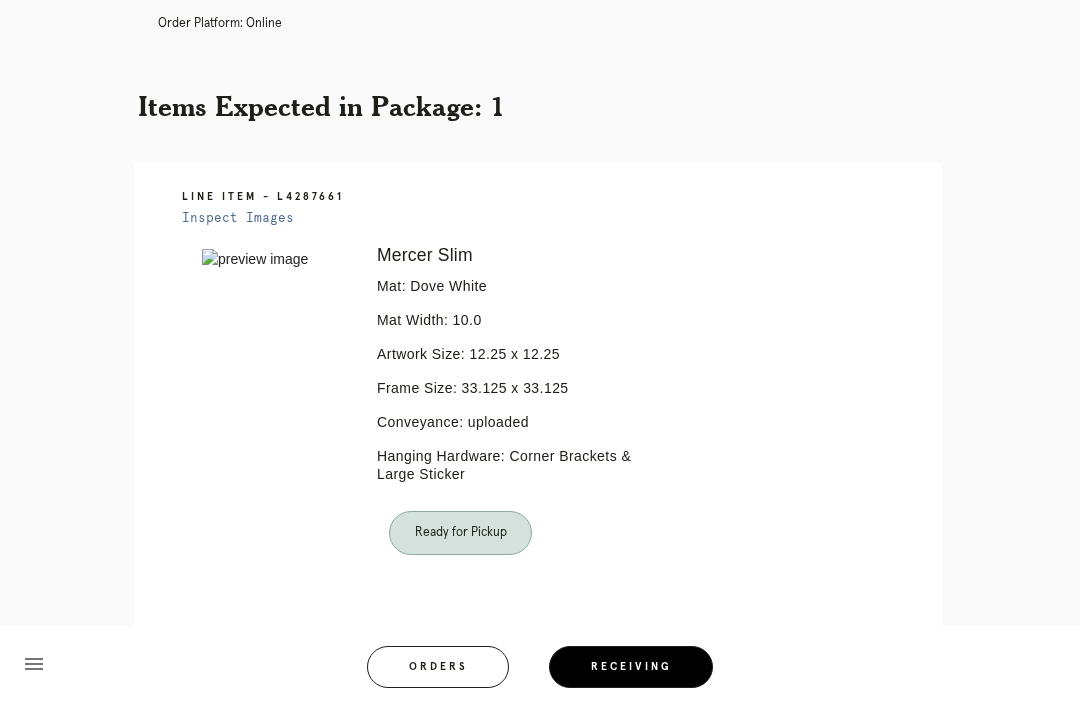 click on "Orders" at bounding box center (438, 667) 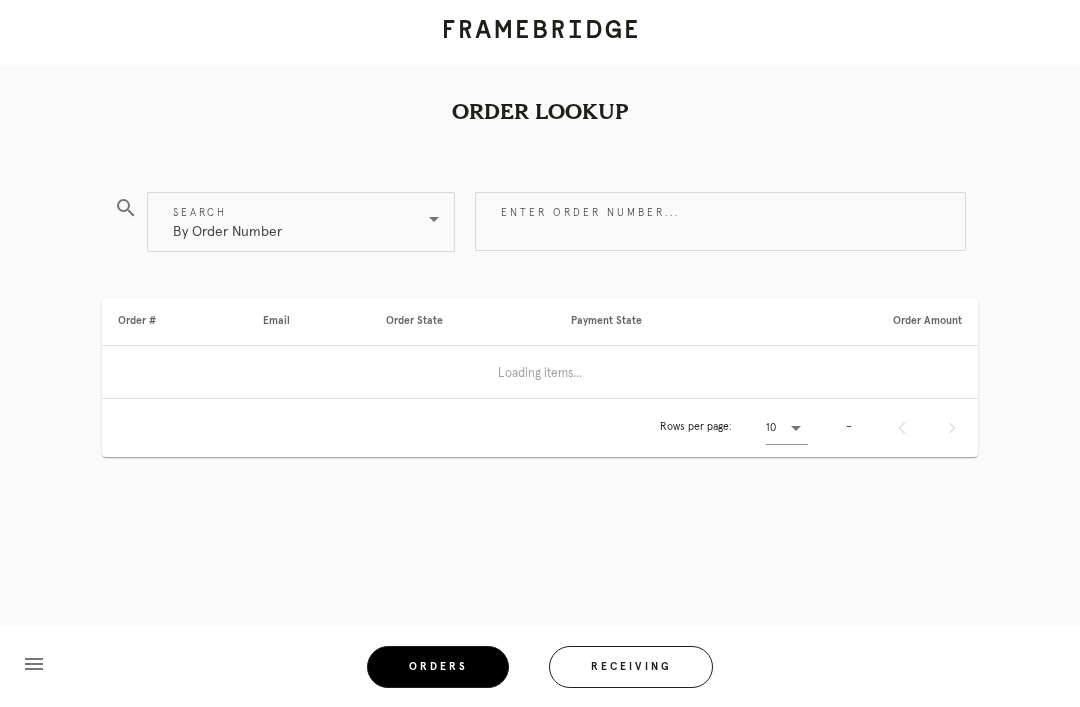 scroll, scrollTop: 0, scrollLeft: 0, axis: both 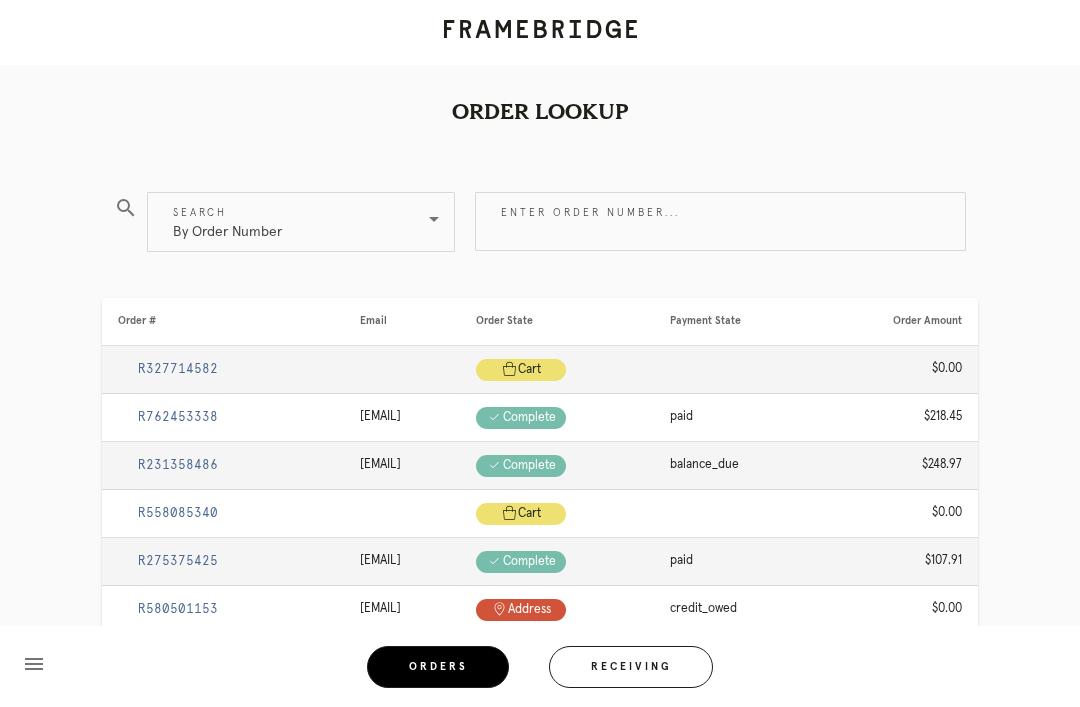 click on "Receiving" at bounding box center [631, 667] 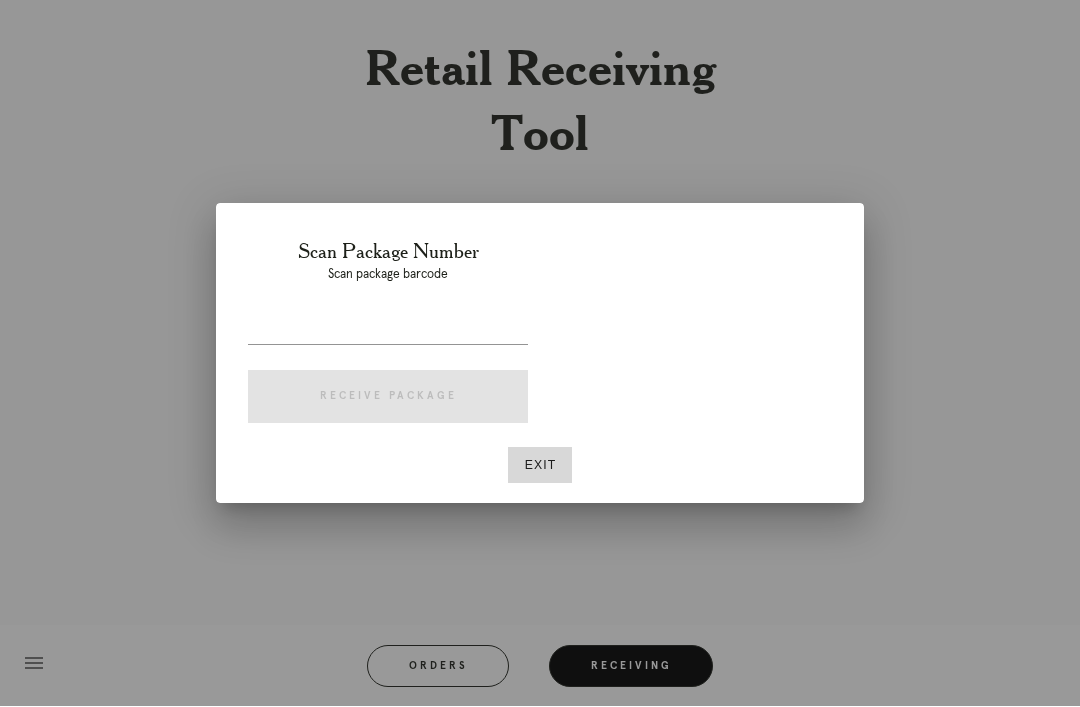 scroll, scrollTop: 64, scrollLeft: 0, axis: vertical 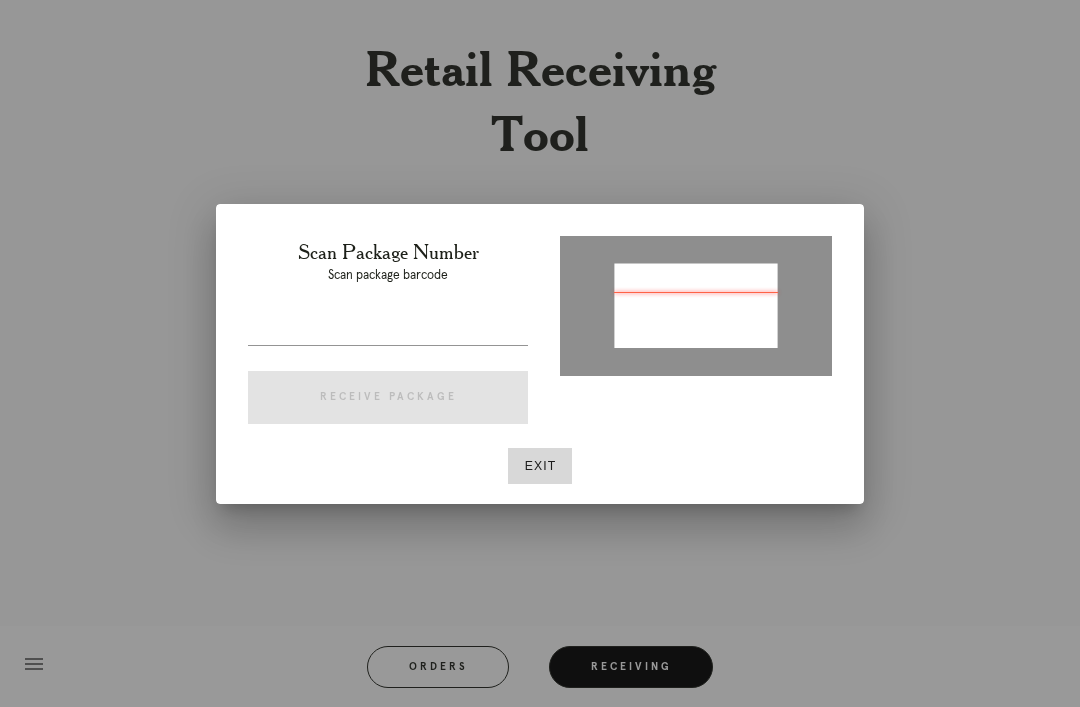type on "P625930505267348" 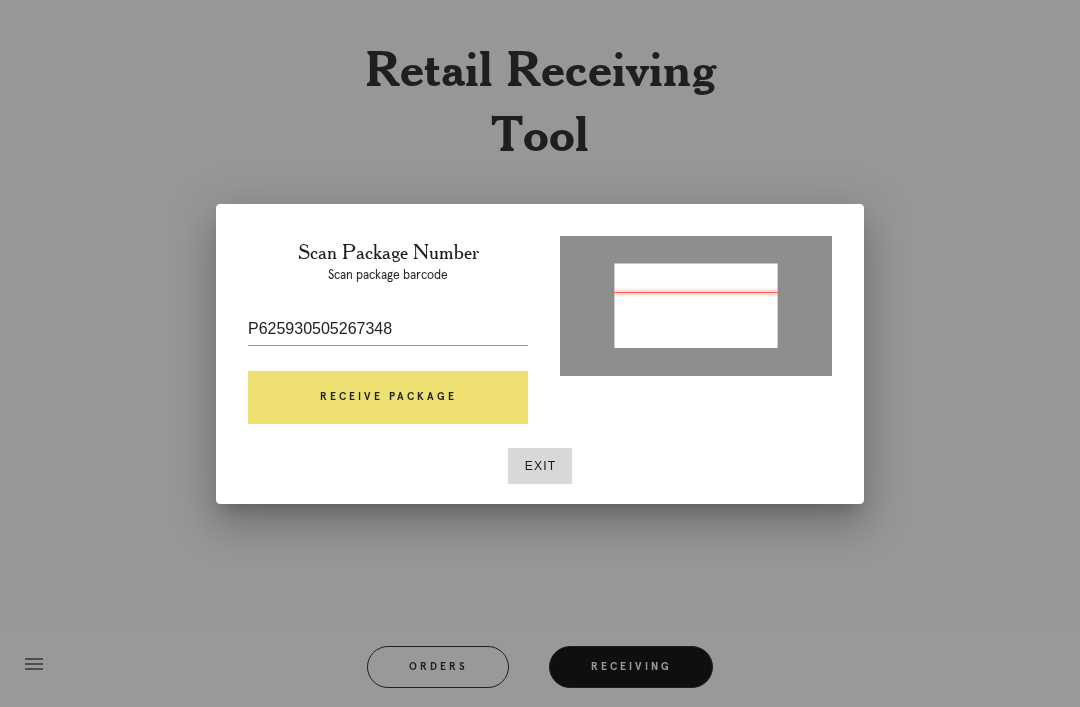click on "Receive Package" at bounding box center [388, 398] 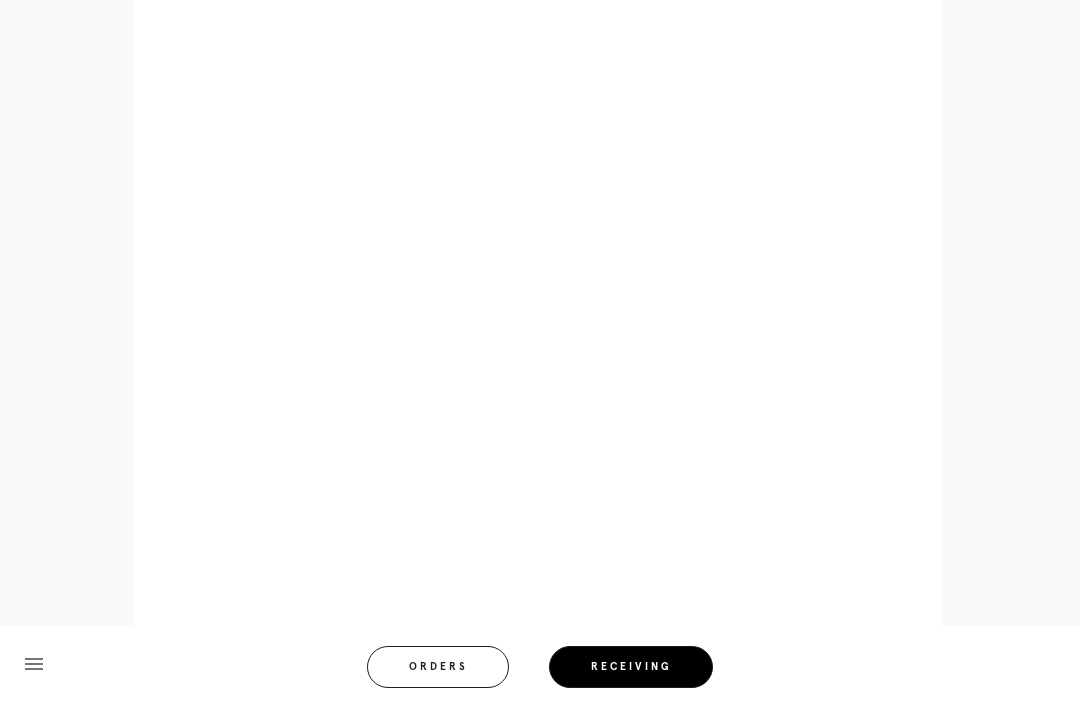 scroll, scrollTop: 858, scrollLeft: 0, axis: vertical 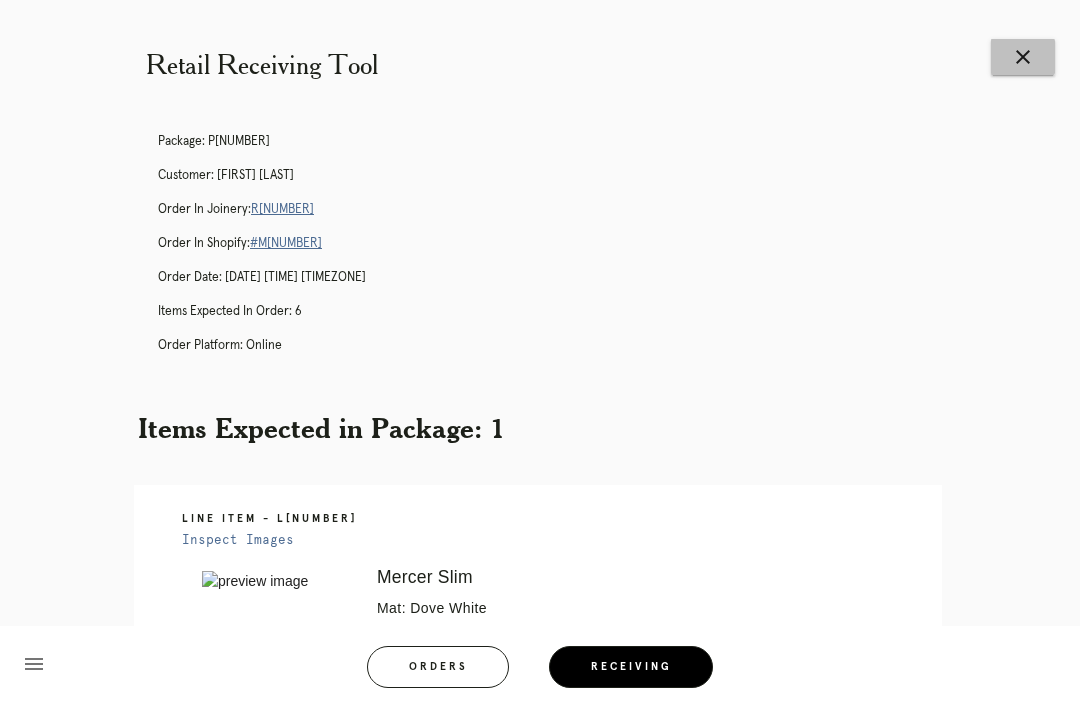 click on "close" at bounding box center [1023, 57] 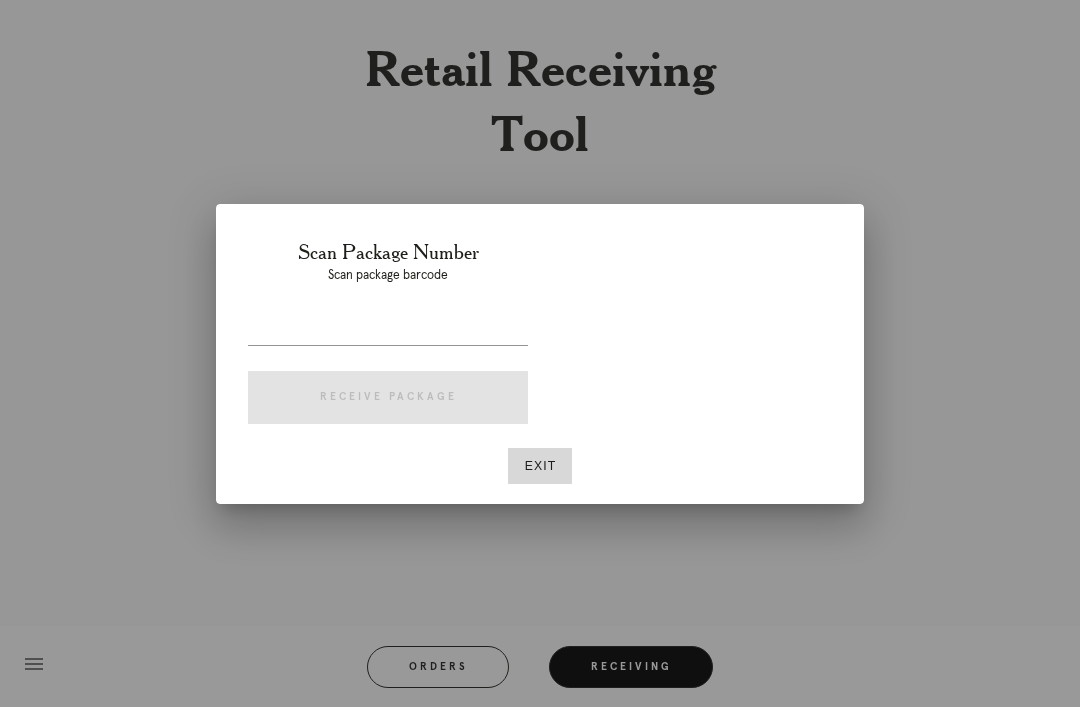 scroll, scrollTop: 0, scrollLeft: 0, axis: both 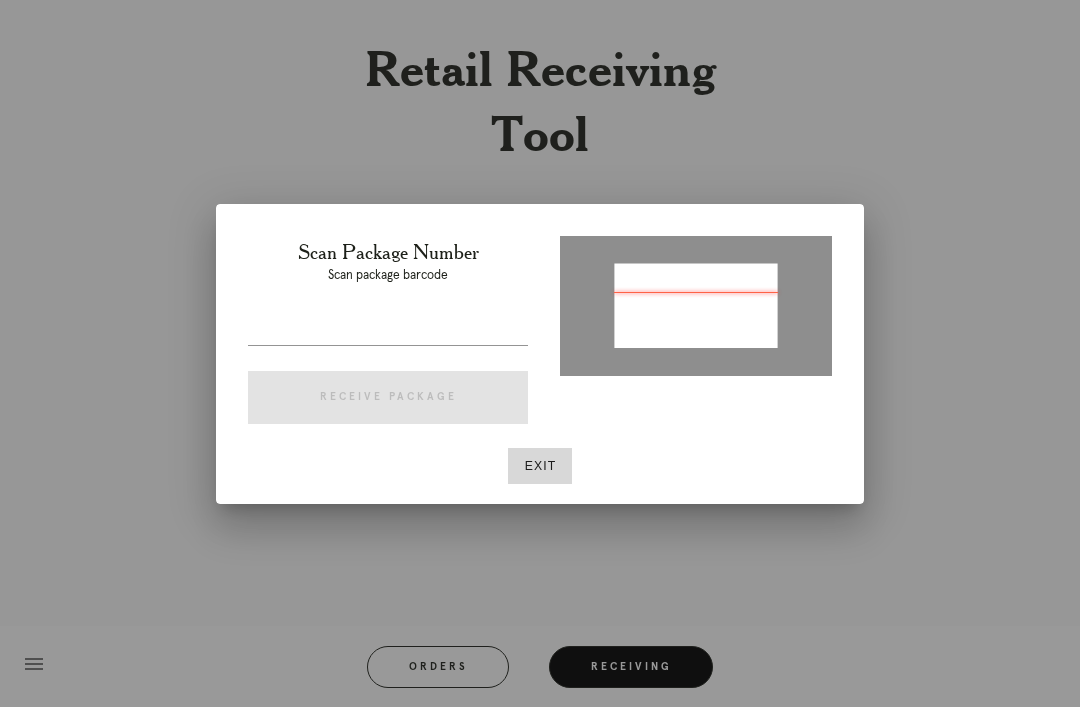 type on "P157648480720253" 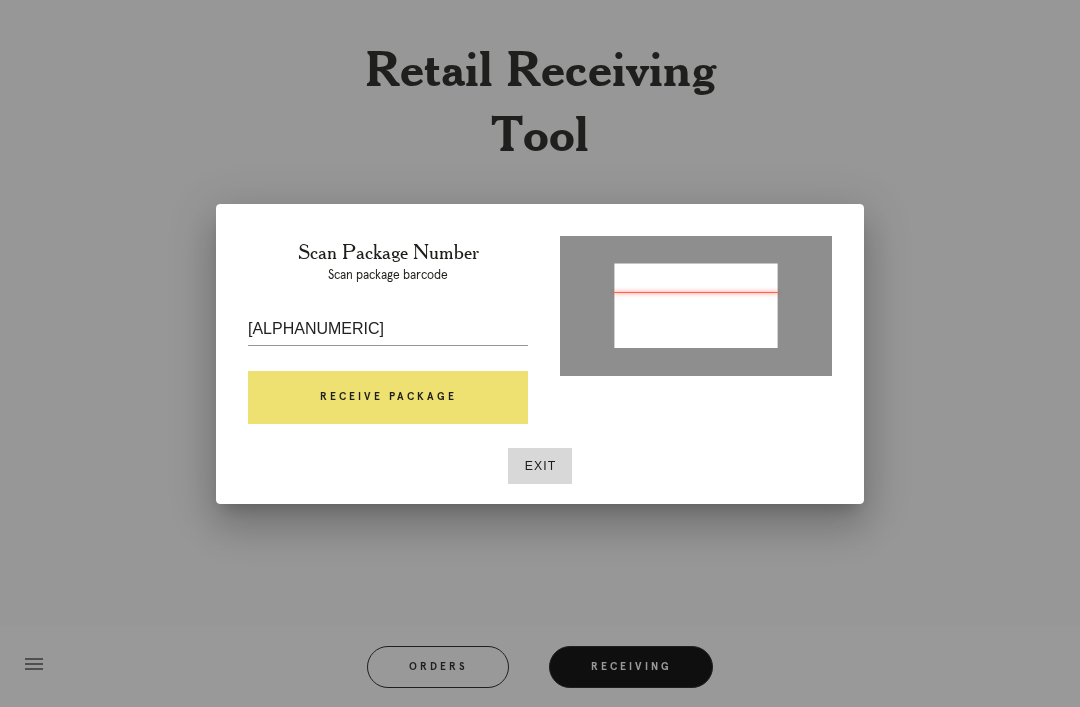 click on "Receive Package" at bounding box center [388, 398] 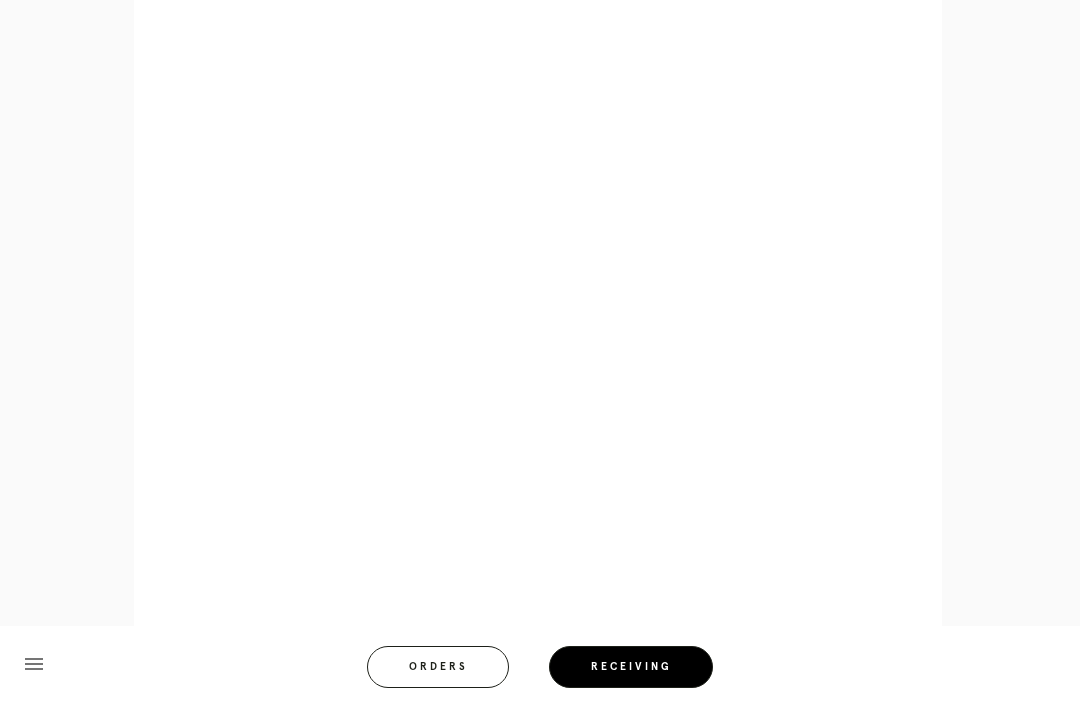 scroll, scrollTop: 858, scrollLeft: 0, axis: vertical 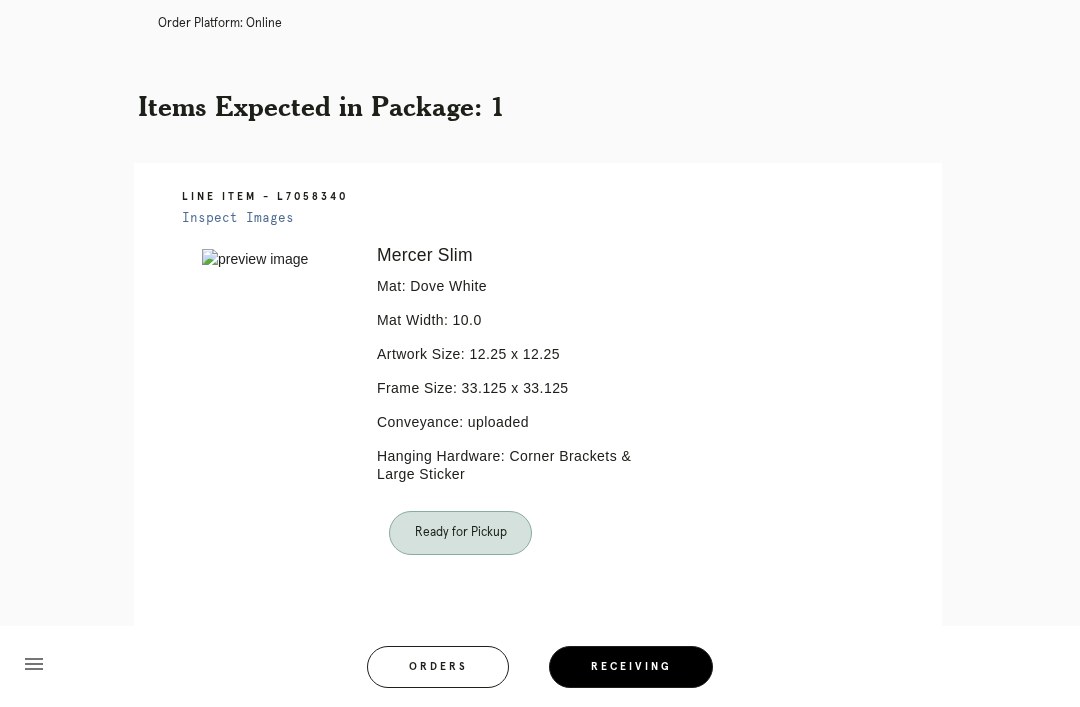 click on "Orders" at bounding box center (438, 667) 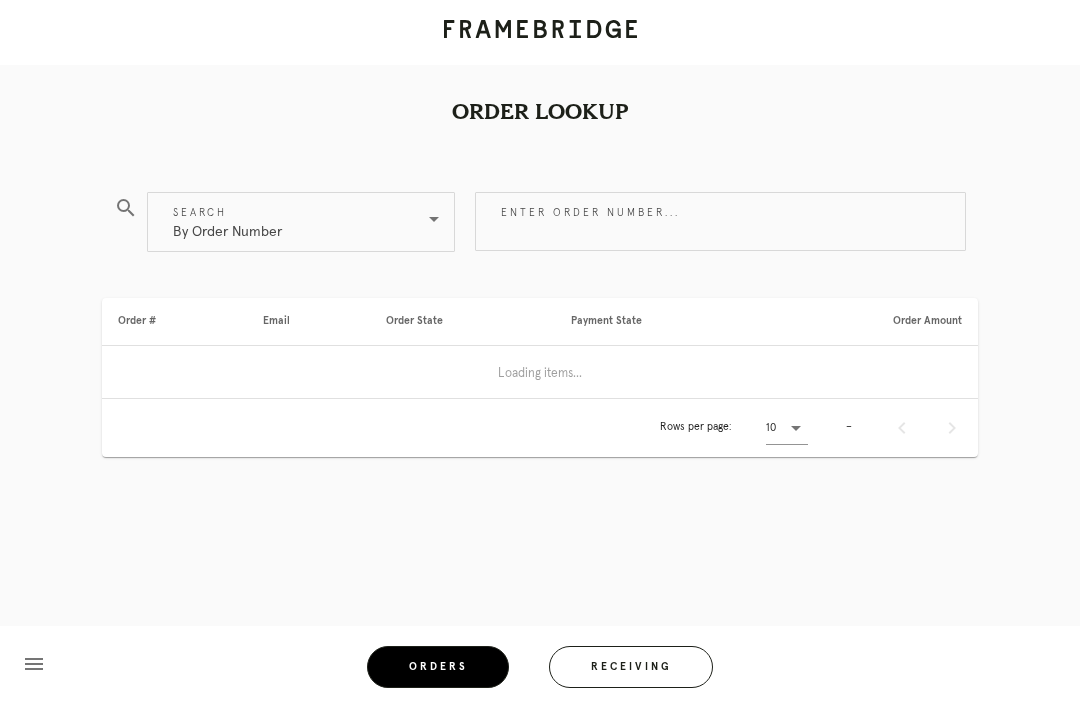 click on "Receiving" at bounding box center (631, 667) 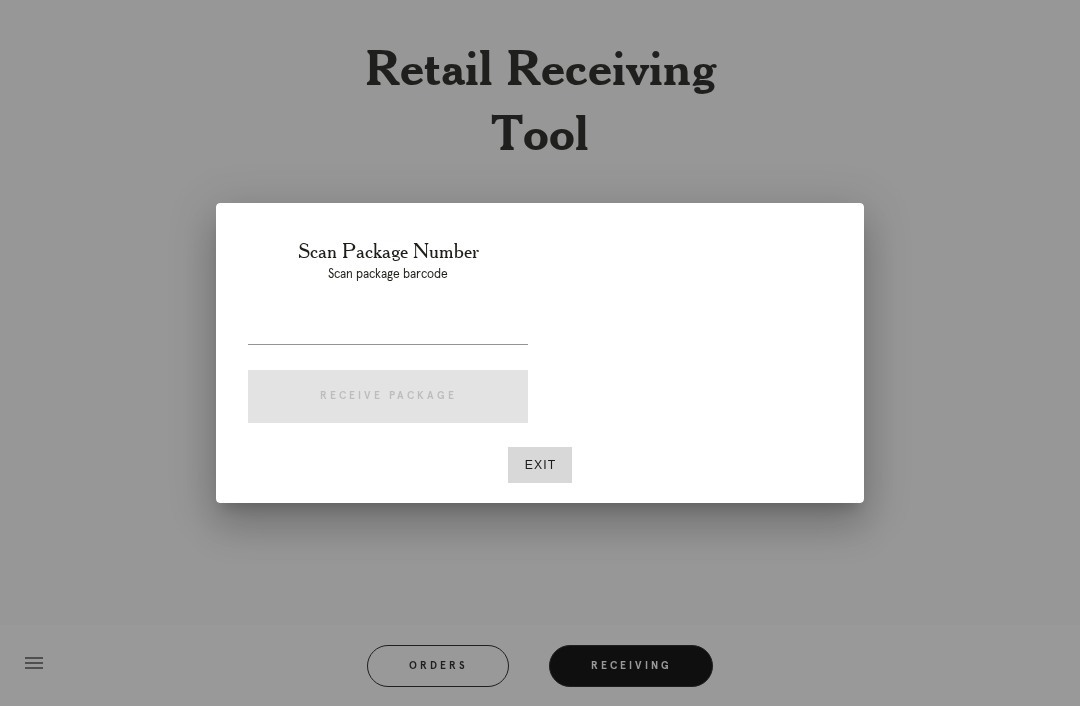 scroll, scrollTop: 64, scrollLeft: 0, axis: vertical 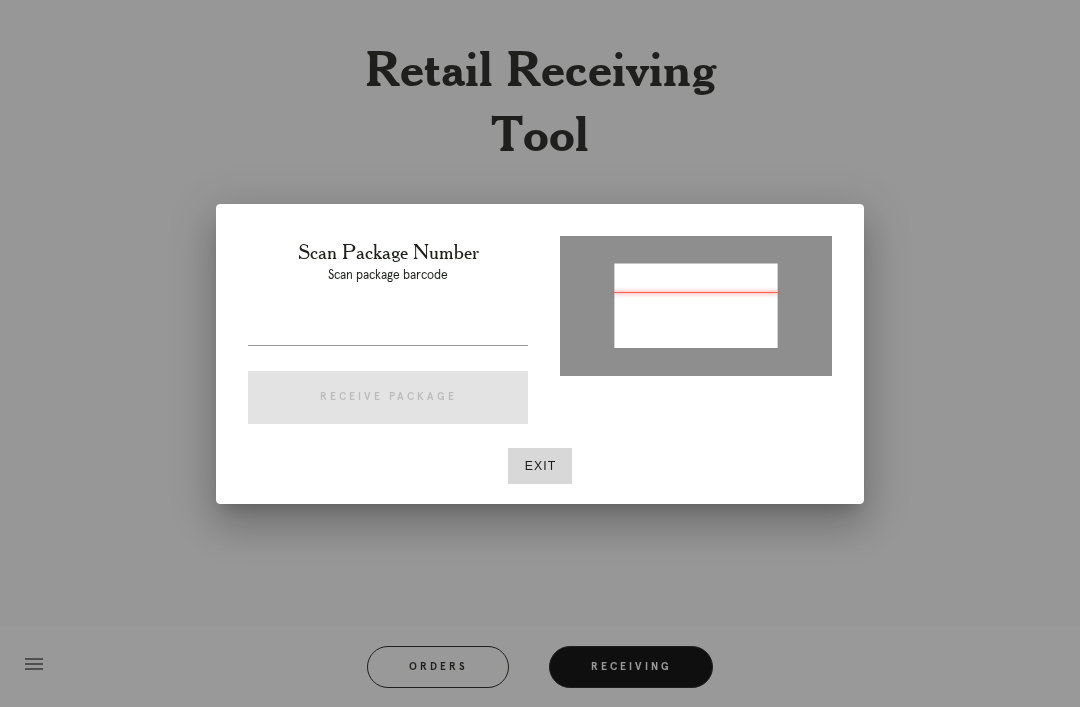 type on "P124845085073063" 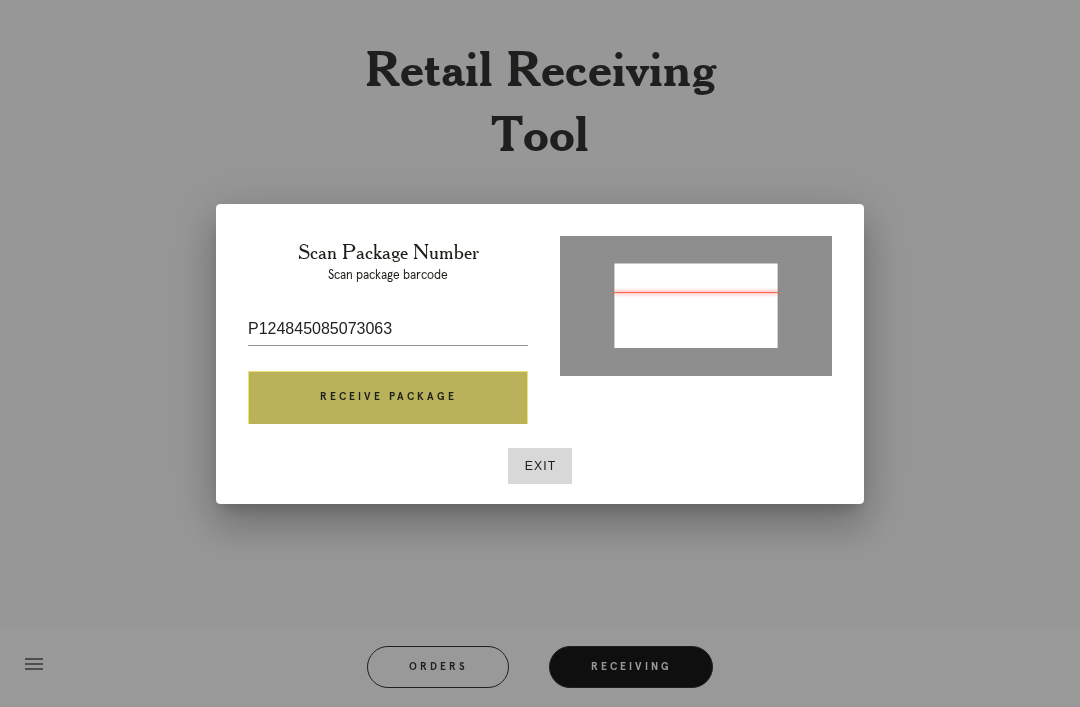 click on "Receive Package" at bounding box center (388, 398) 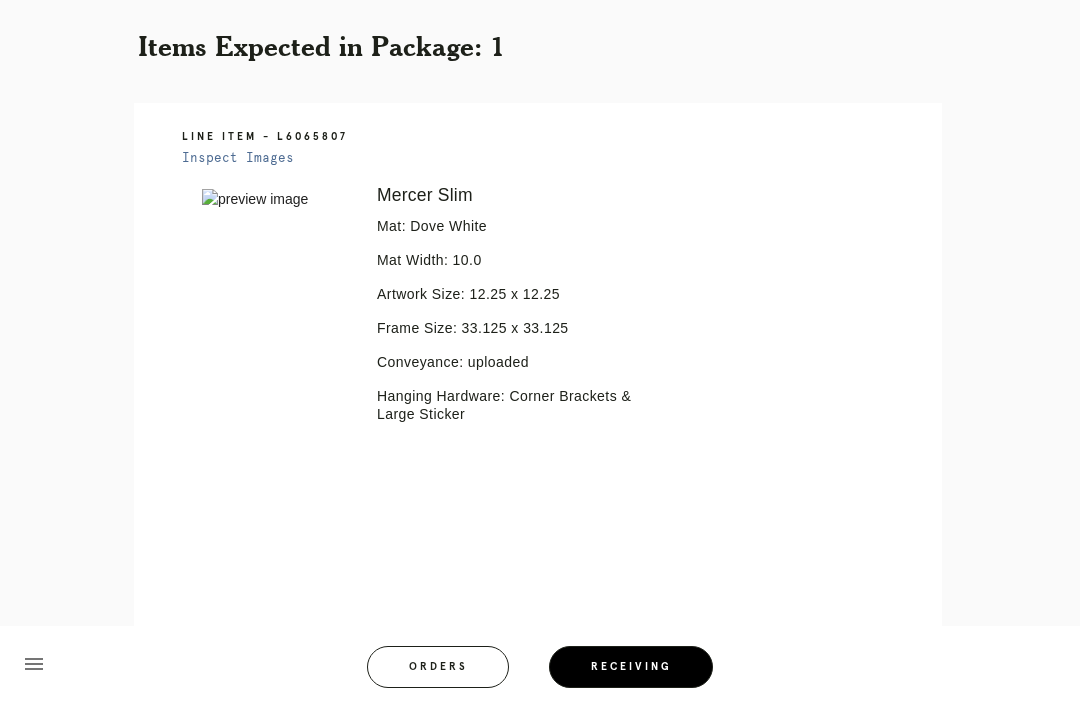 scroll, scrollTop: 374, scrollLeft: 0, axis: vertical 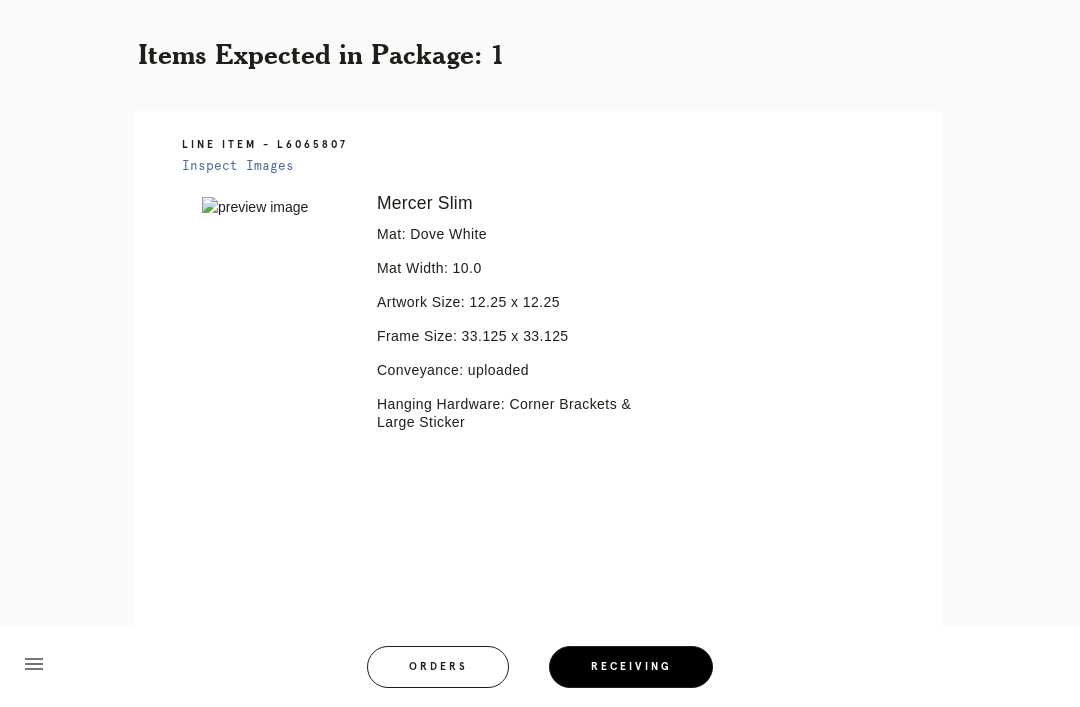 click at bounding box center (532, 567) 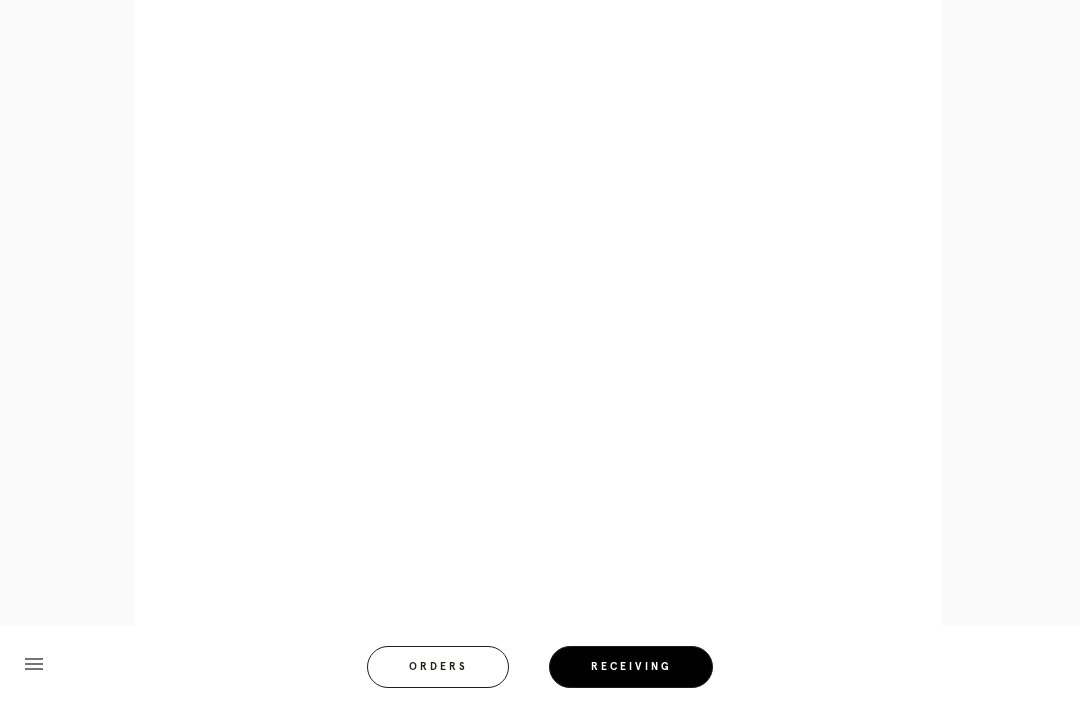 scroll, scrollTop: 849, scrollLeft: 0, axis: vertical 